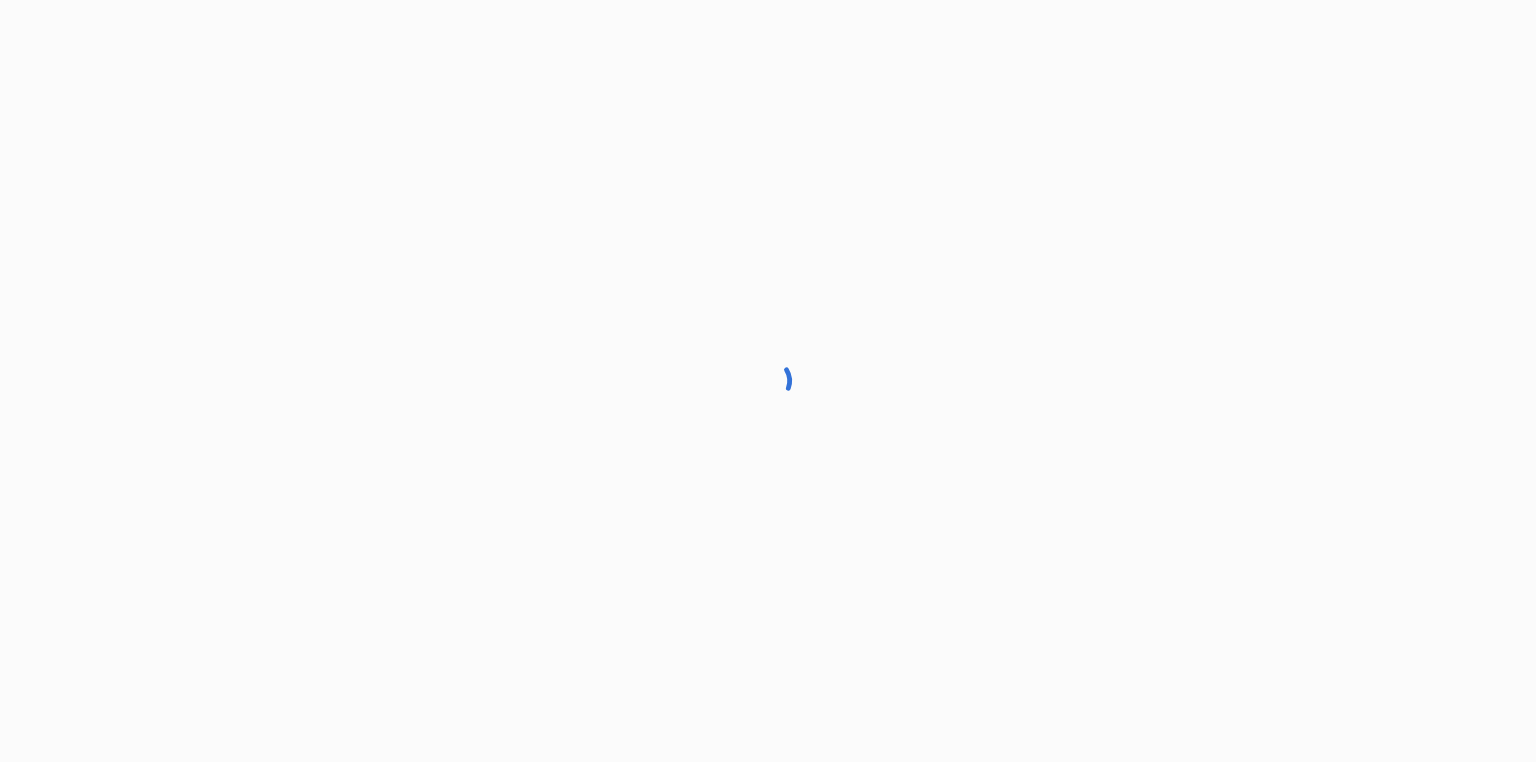 scroll, scrollTop: 0, scrollLeft: 0, axis: both 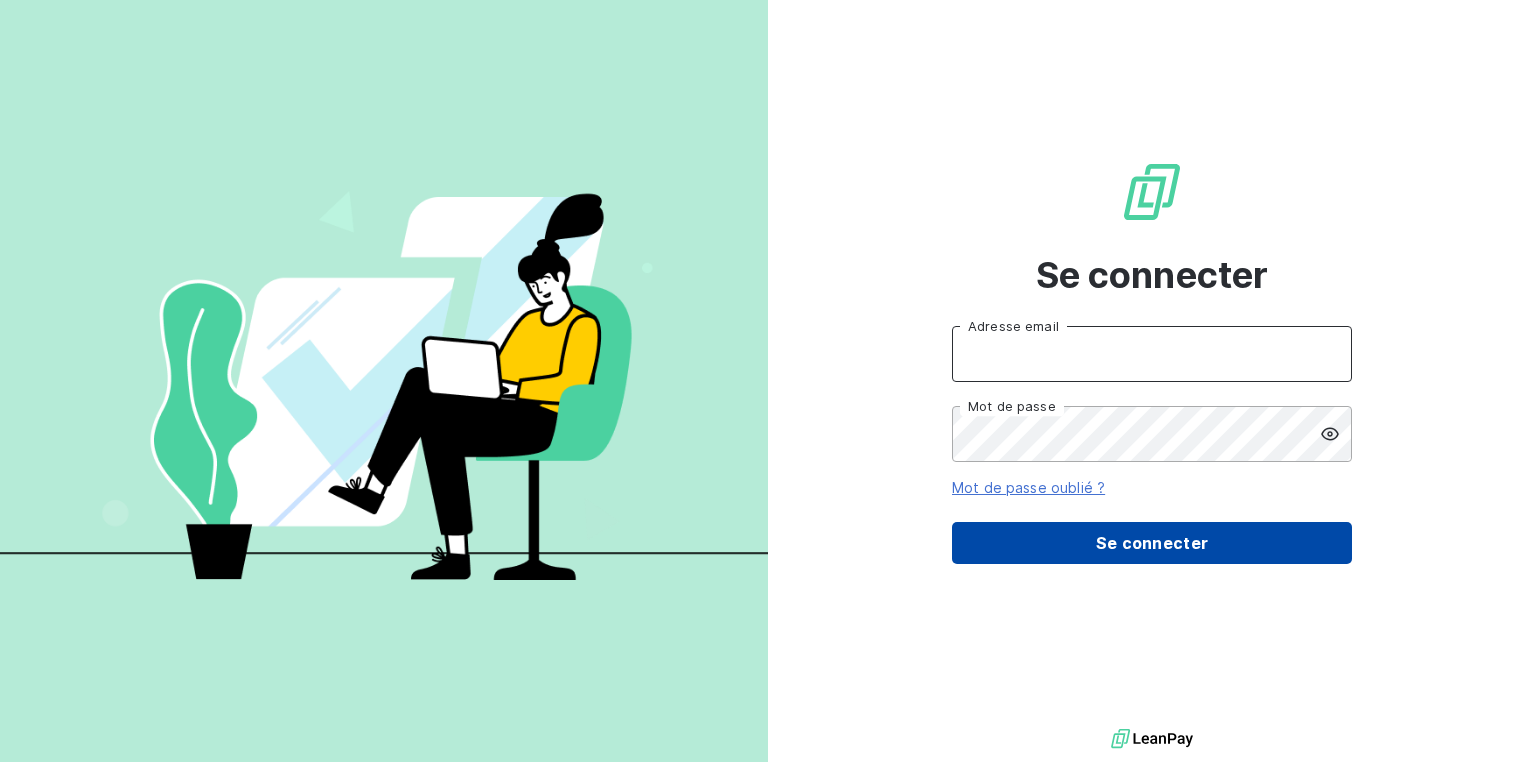 type on "[EMAIL]" 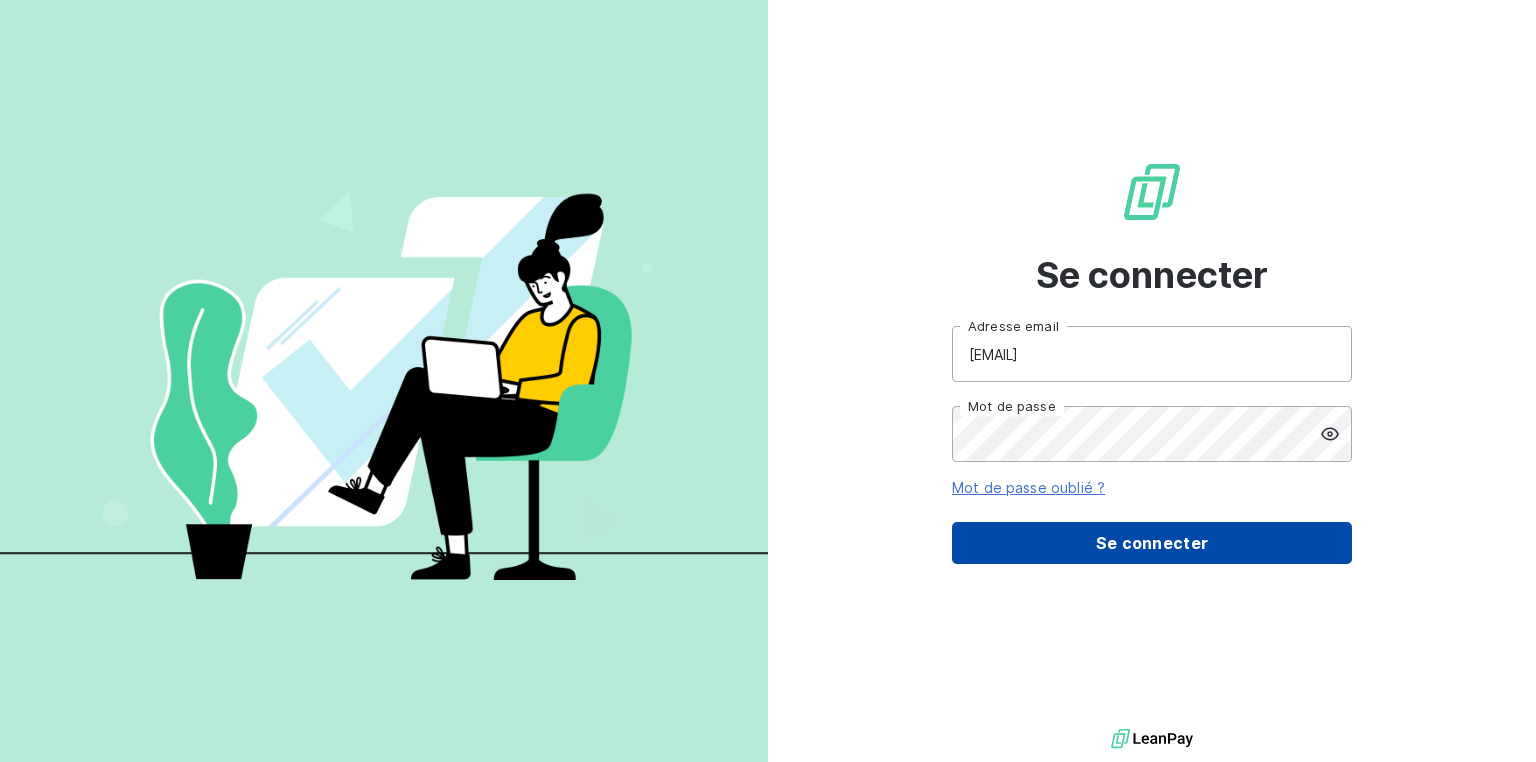 click on "Se connecter" at bounding box center (1152, 543) 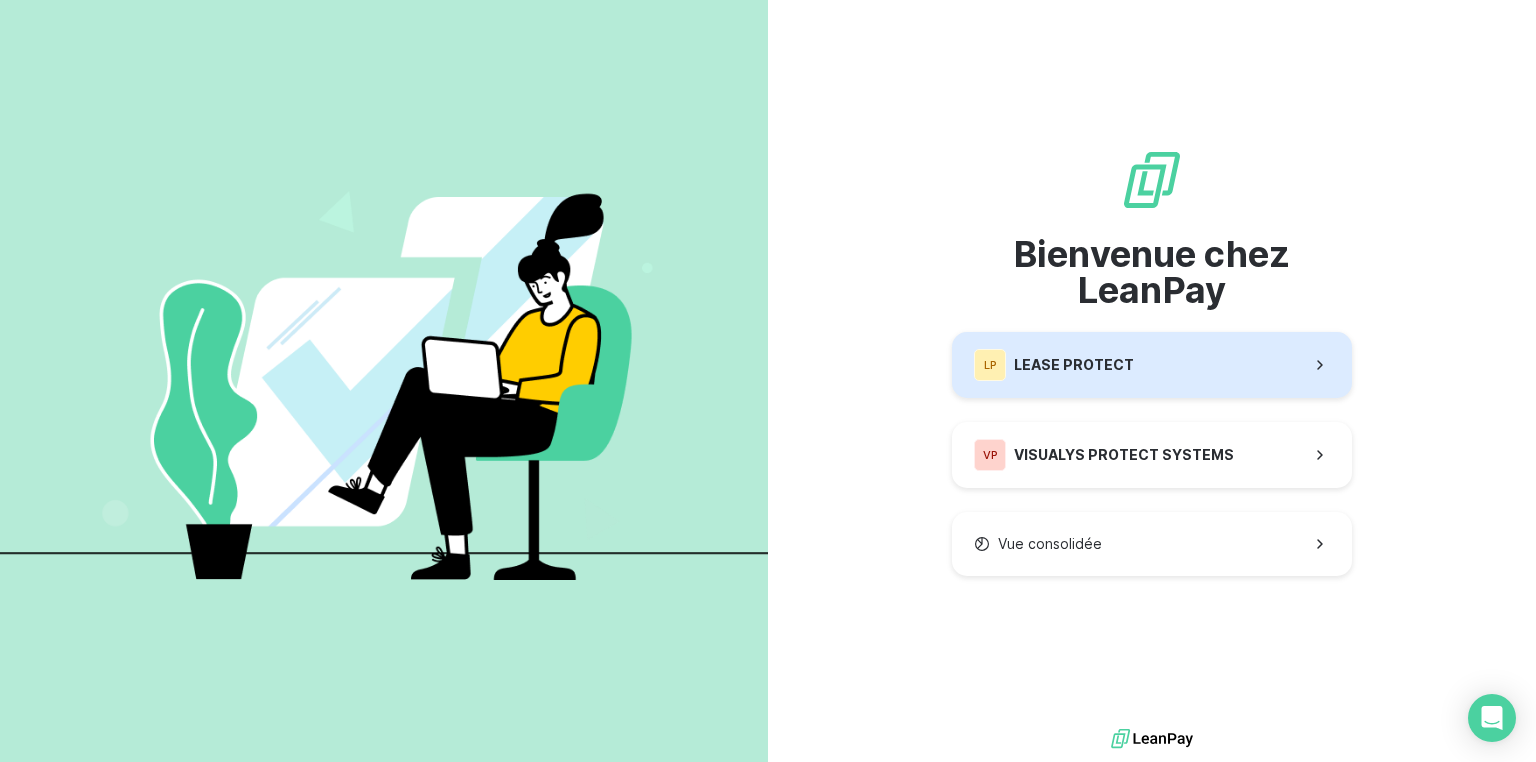 click on "LEASE PROTECT" at bounding box center [1074, 365] 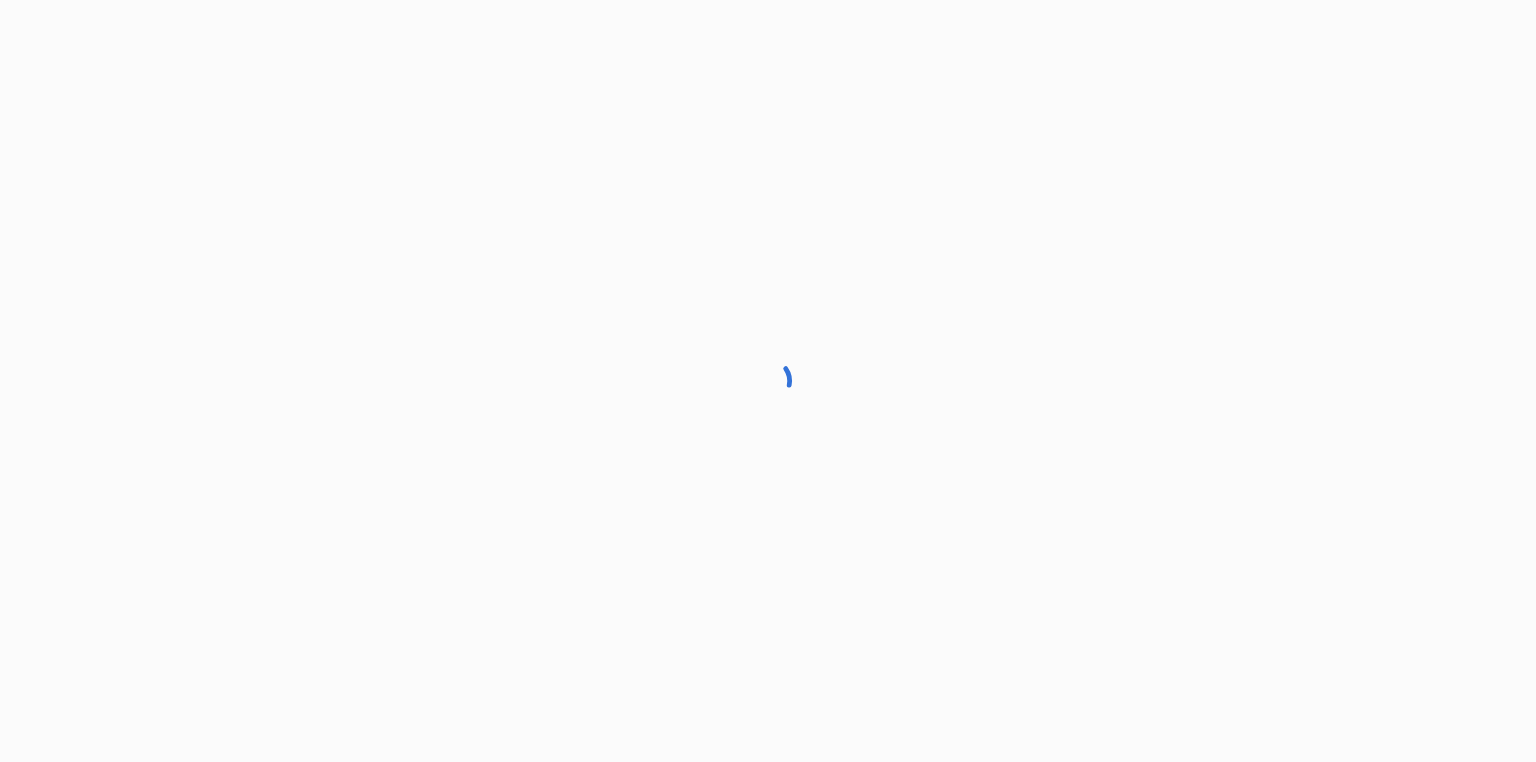 scroll, scrollTop: 0, scrollLeft: 0, axis: both 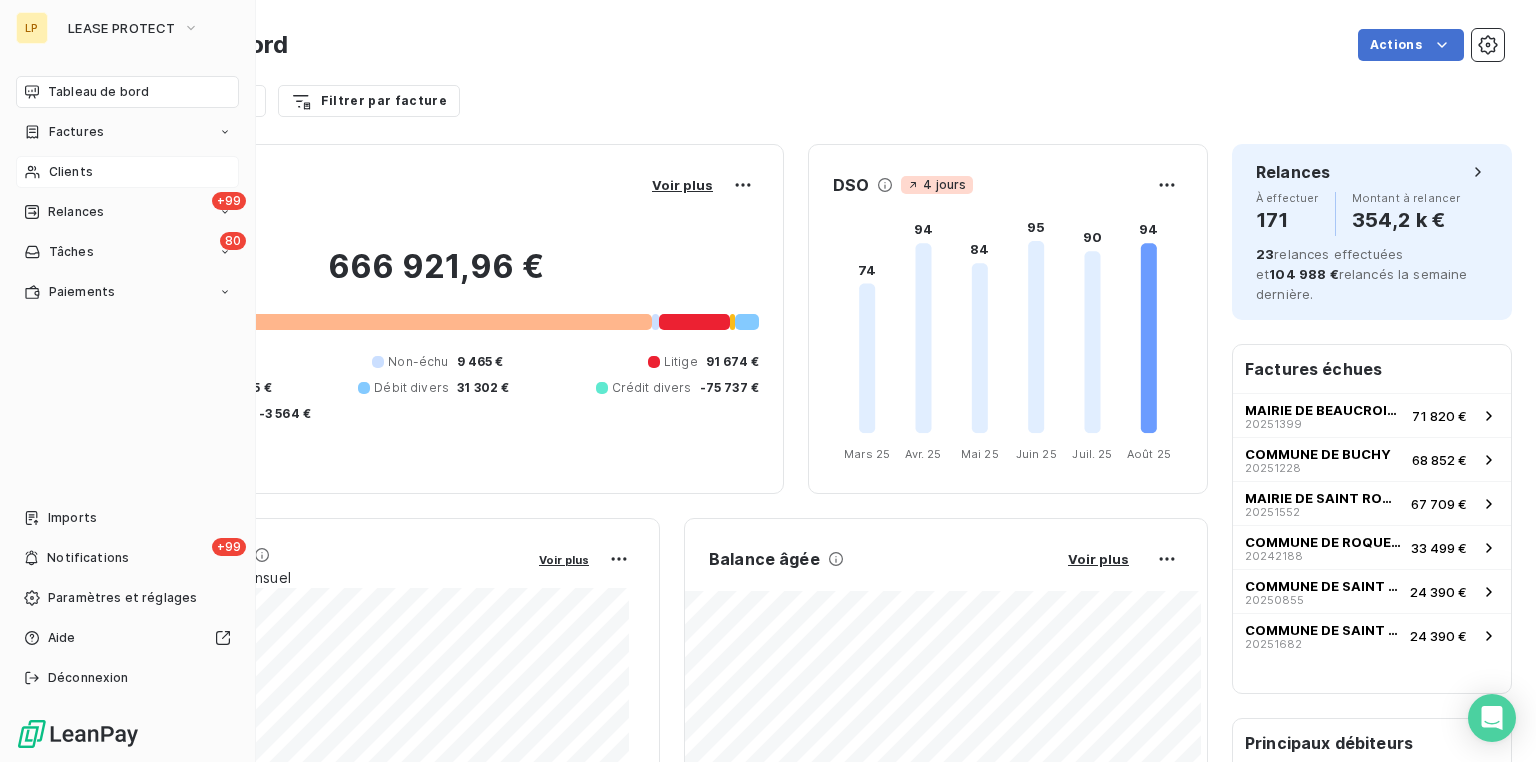 click on "Clients" at bounding box center [71, 172] 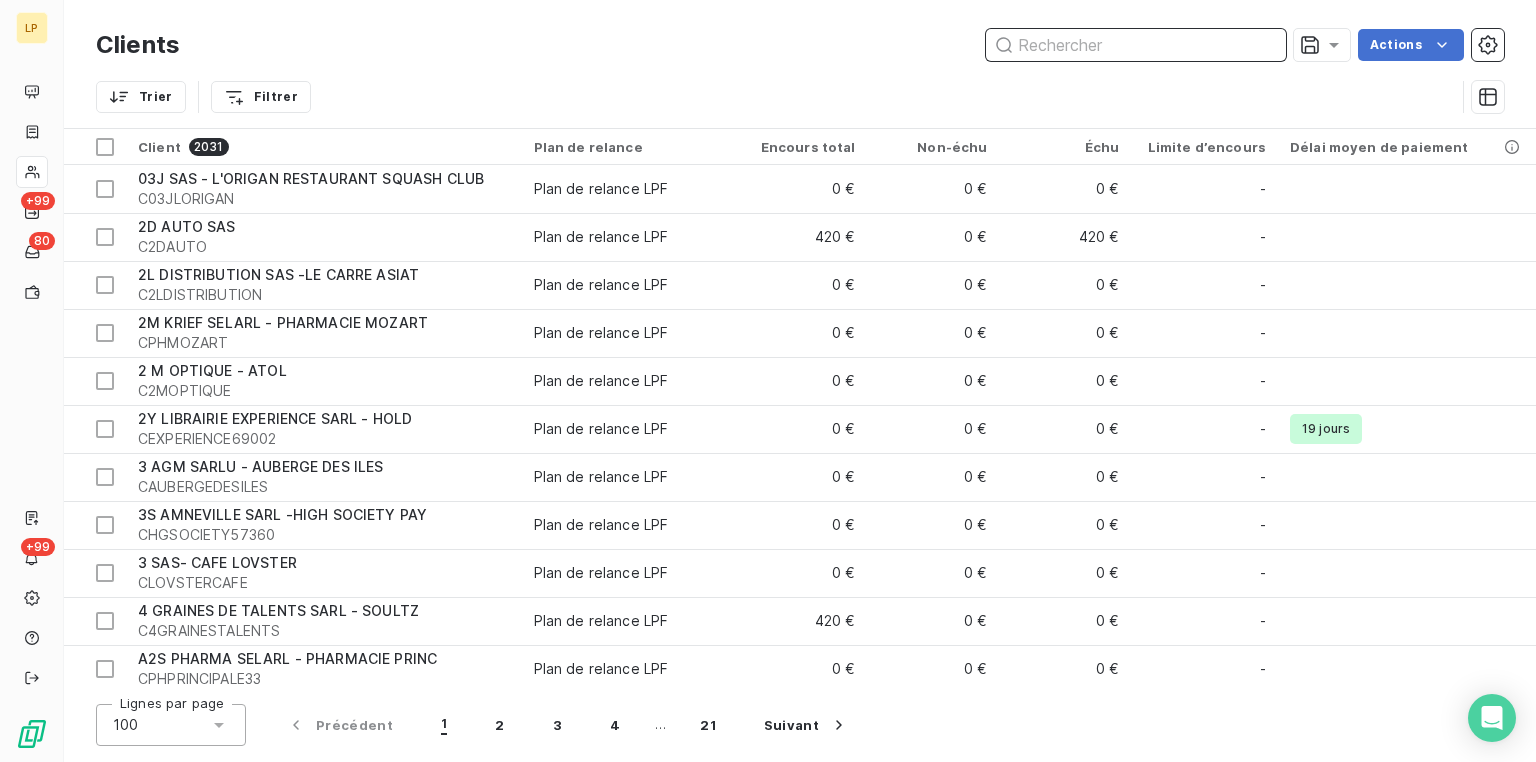 click at bounding box center [1136, 45] 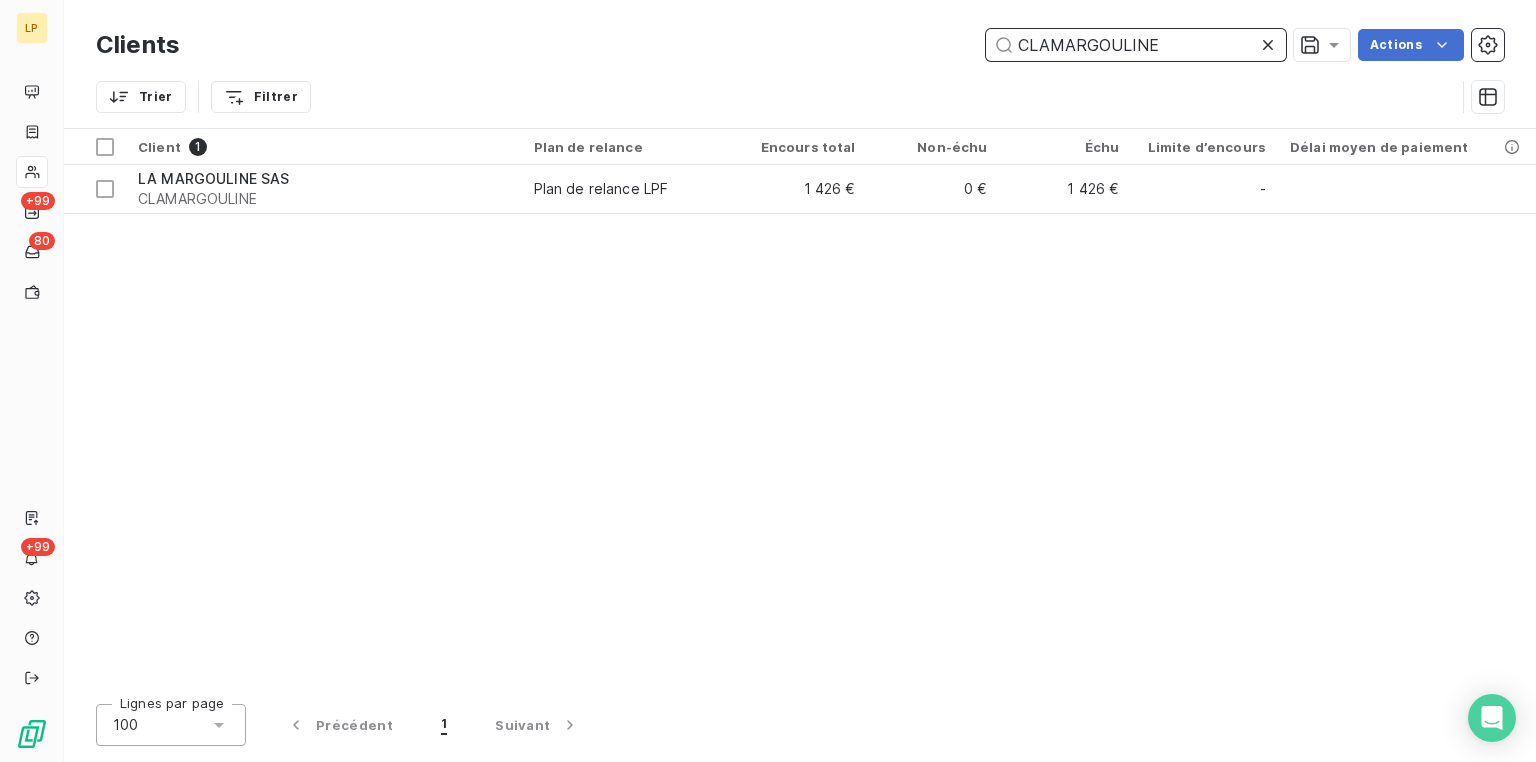 drag, startPoint x: 1188, startPoint y: 48, endPoint x: 1024, endPoint y: 53, distance: 164.0762 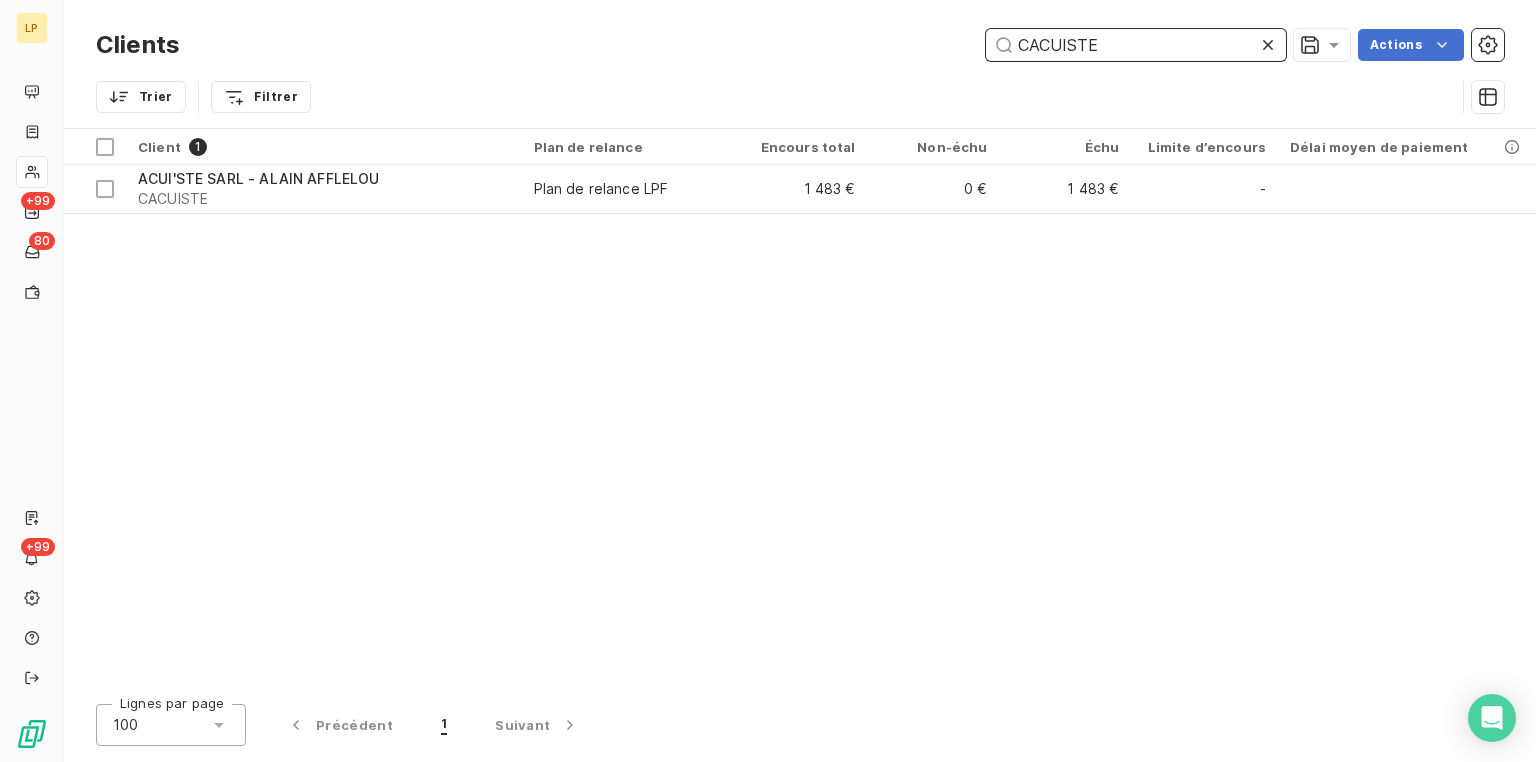 drag, startPoint x: 1129, startPoint y: 48, endPoint x: 1016, endPoint y: 52, distance: 113.07078 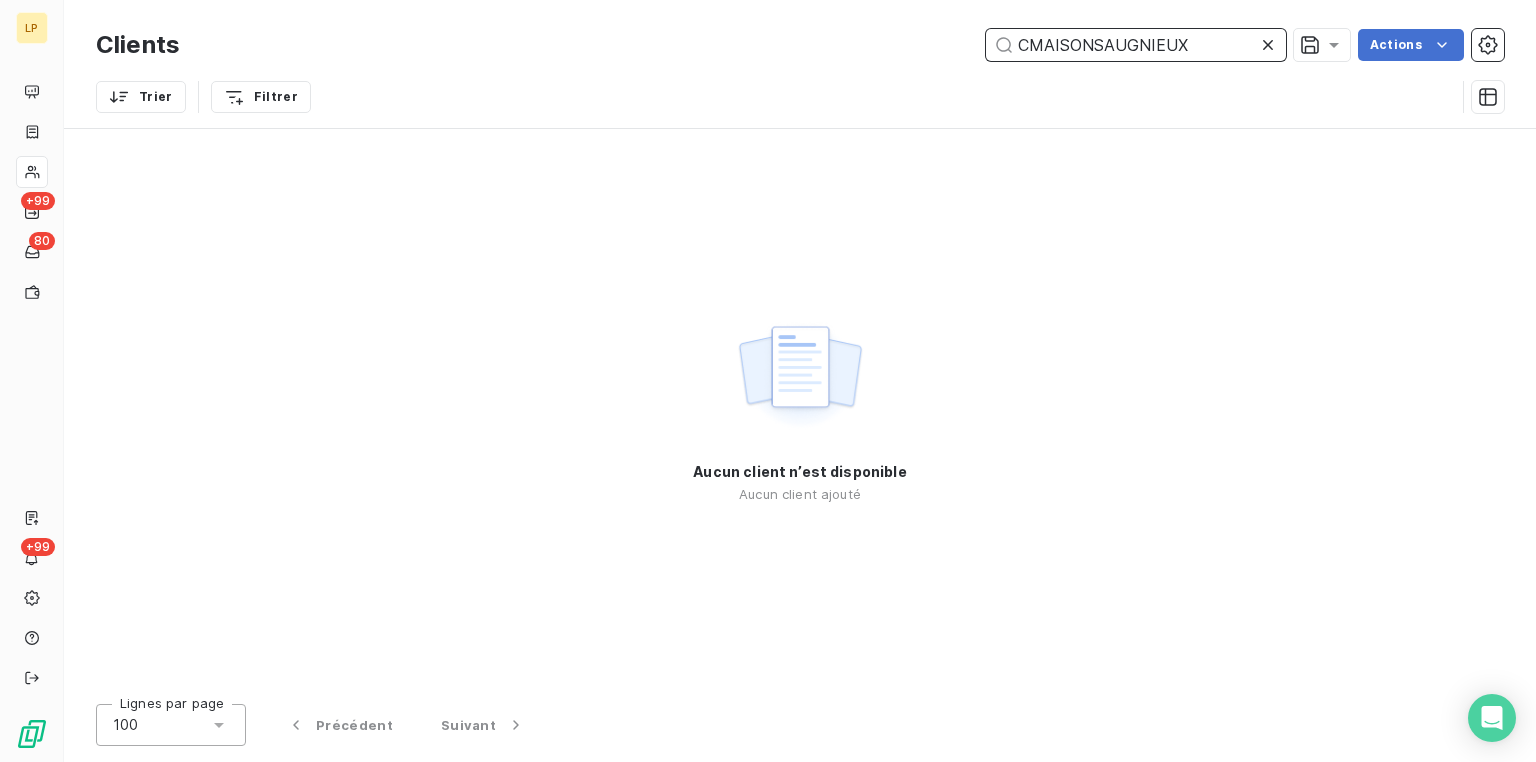 drag, startPoint x: 1180, startPoint y: 44, endPoint x: 1180, endPoint y: 61, distance: 17 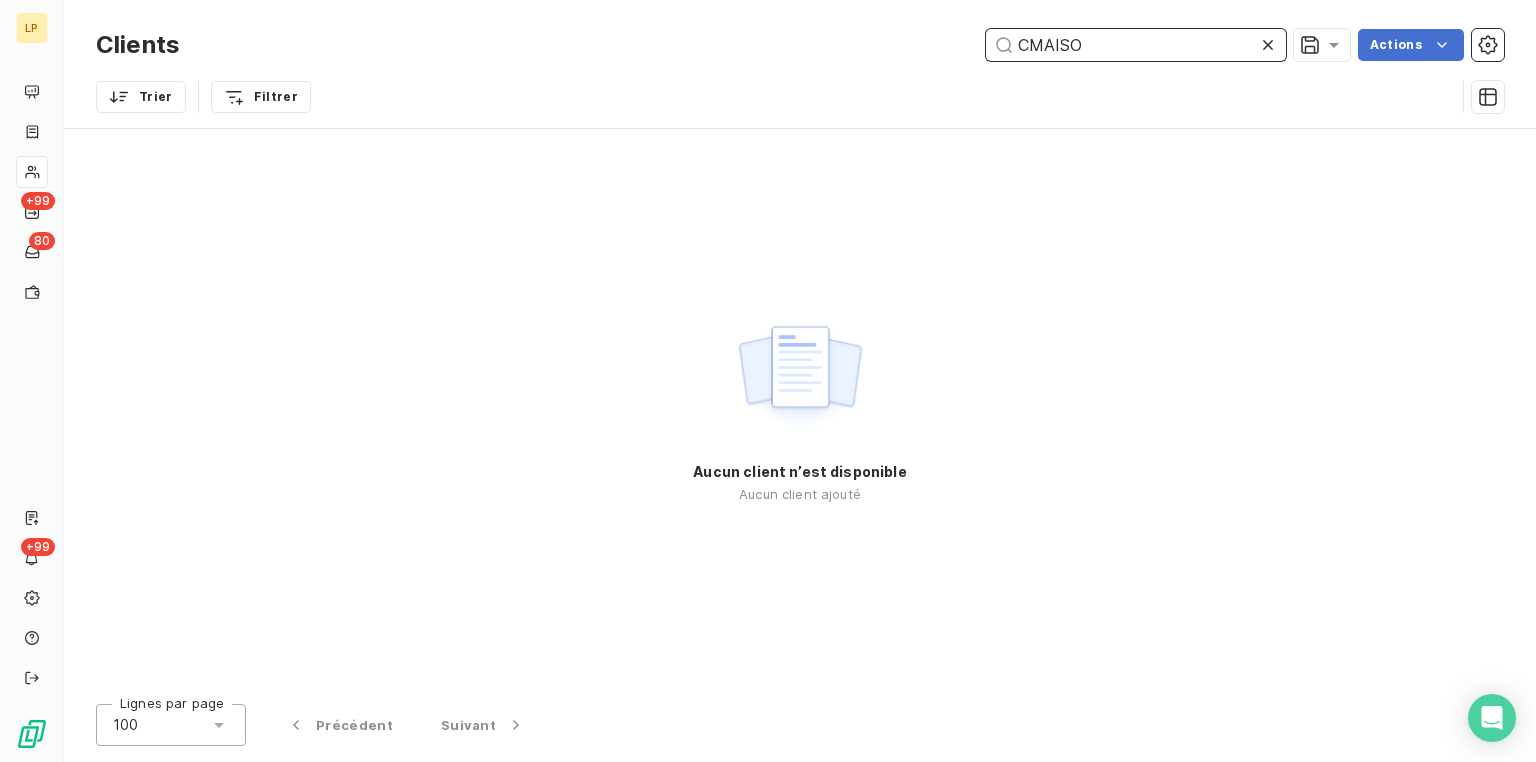 drag, startPoint x: 1092, startPoint y: 47, endPoint x: 1019, endPoint y: 44, distance: 73.061615 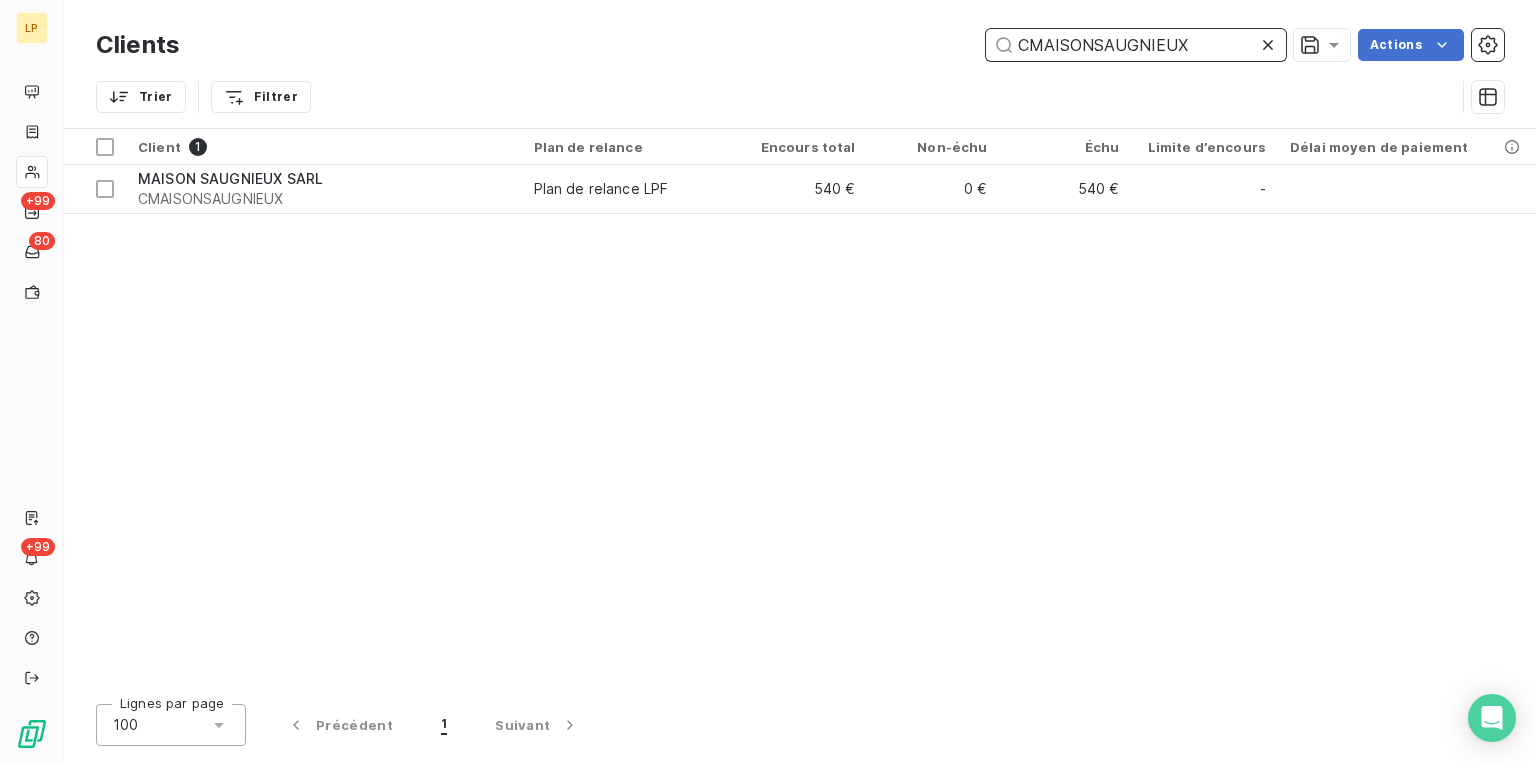 drag, startPoint x: 1245, startPoint y: 50, endPoint x: 901, endPoint y: 71, distance: 344.64038 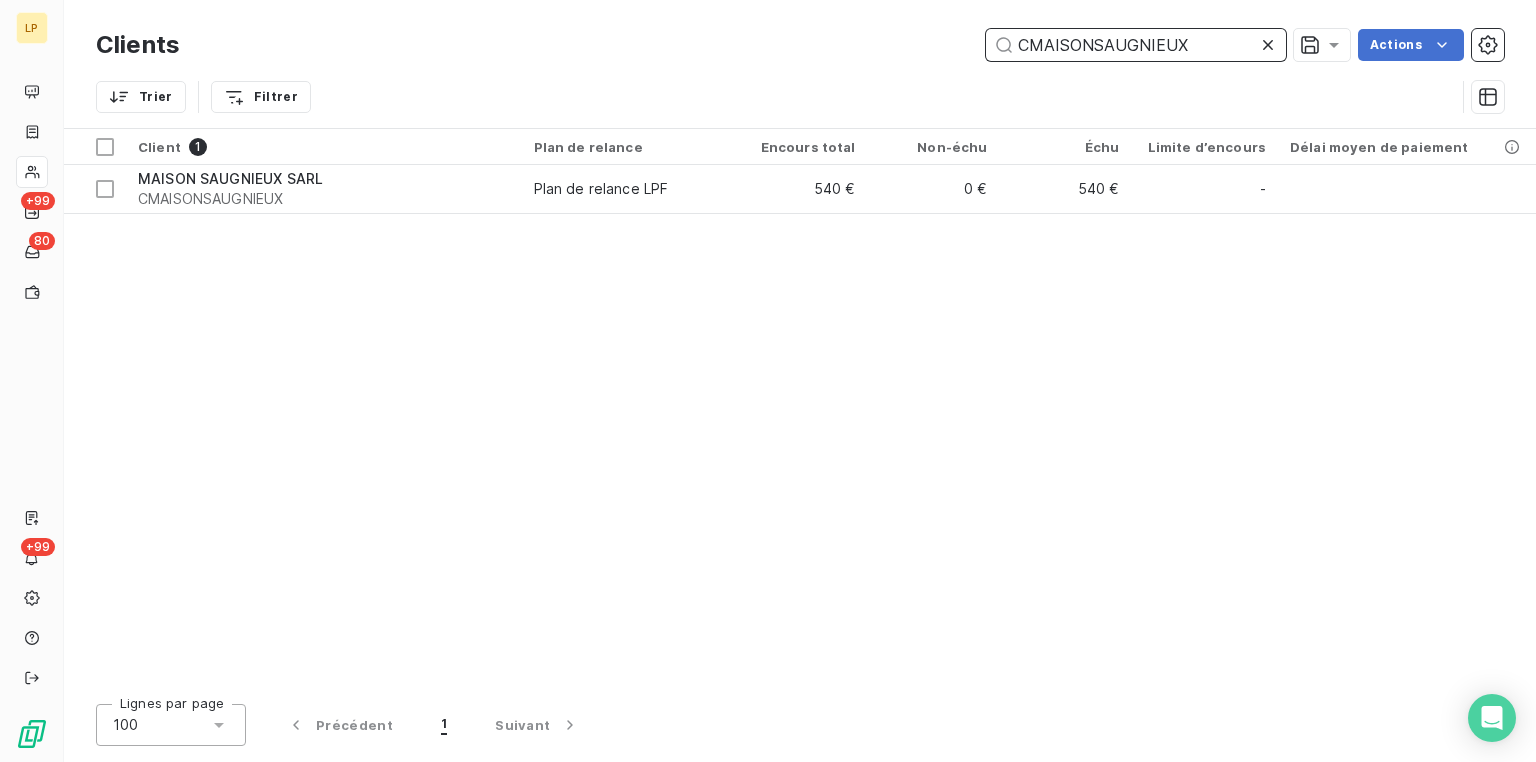 paste on "OURCQDISTRI" 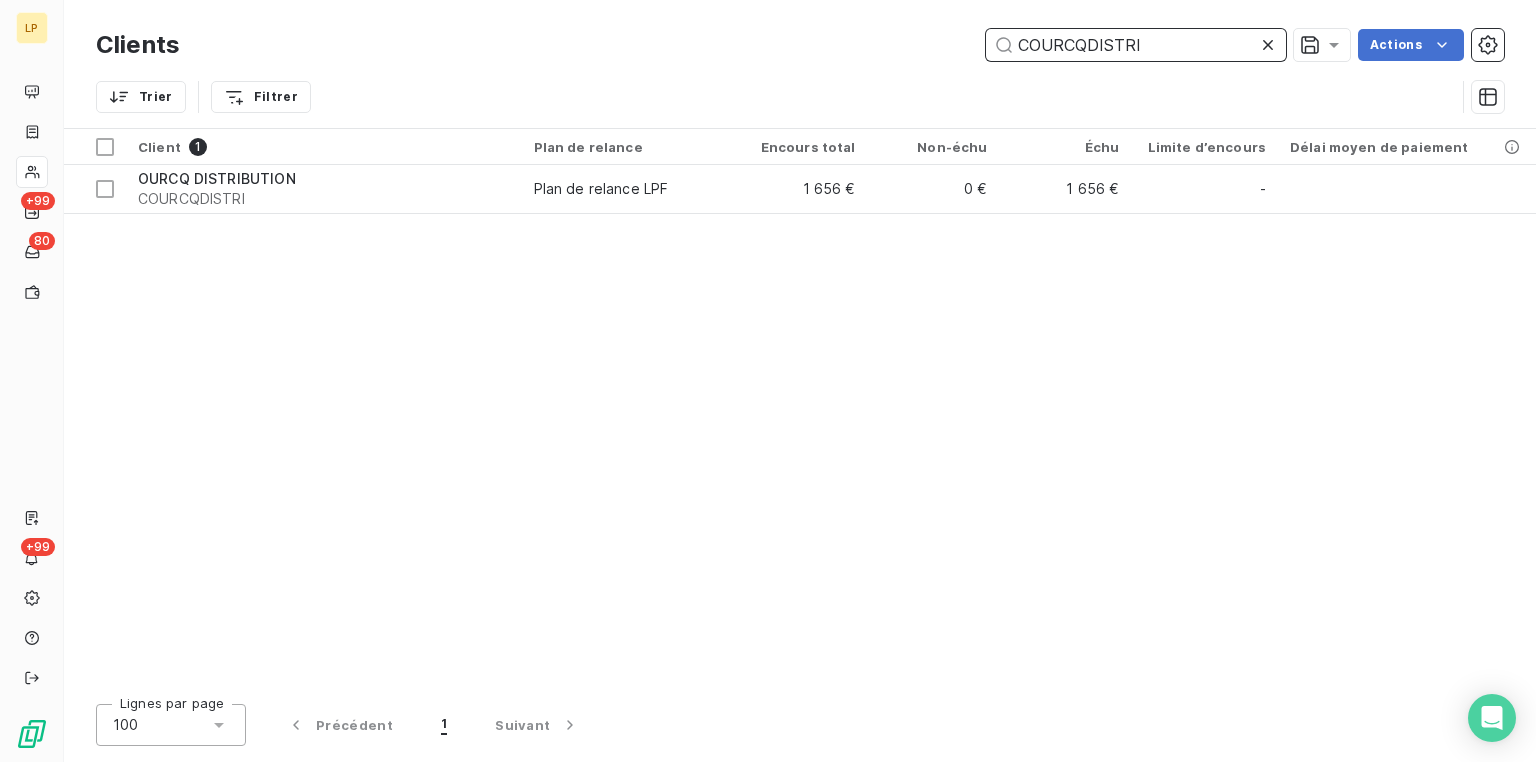 drag, startPoint x: 1160, startPoint y: 52, endPoint x: 1008, endPoint y: 42, distance: 152.3286 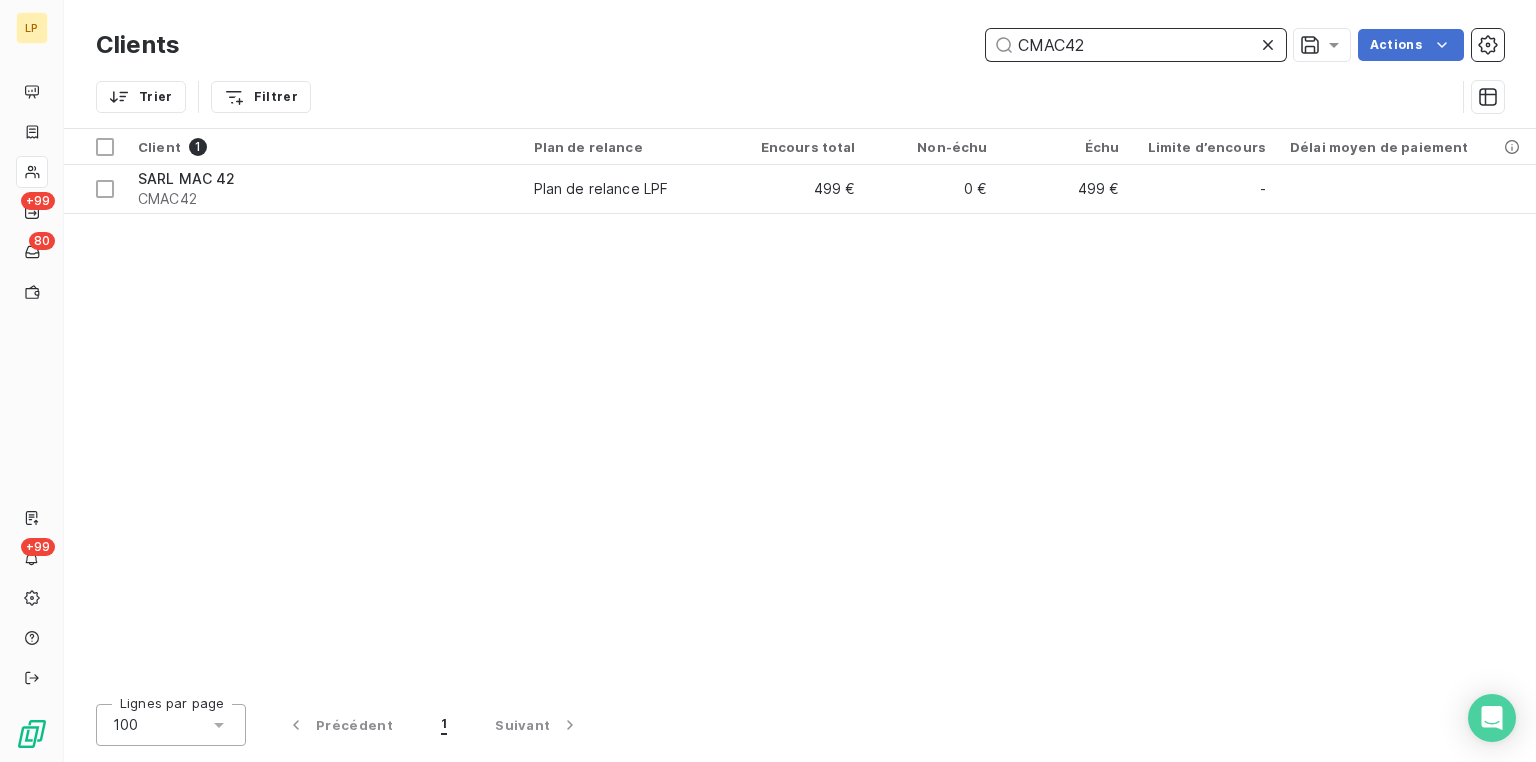 click on "CMAC42" at bounding box center [1136, 45] 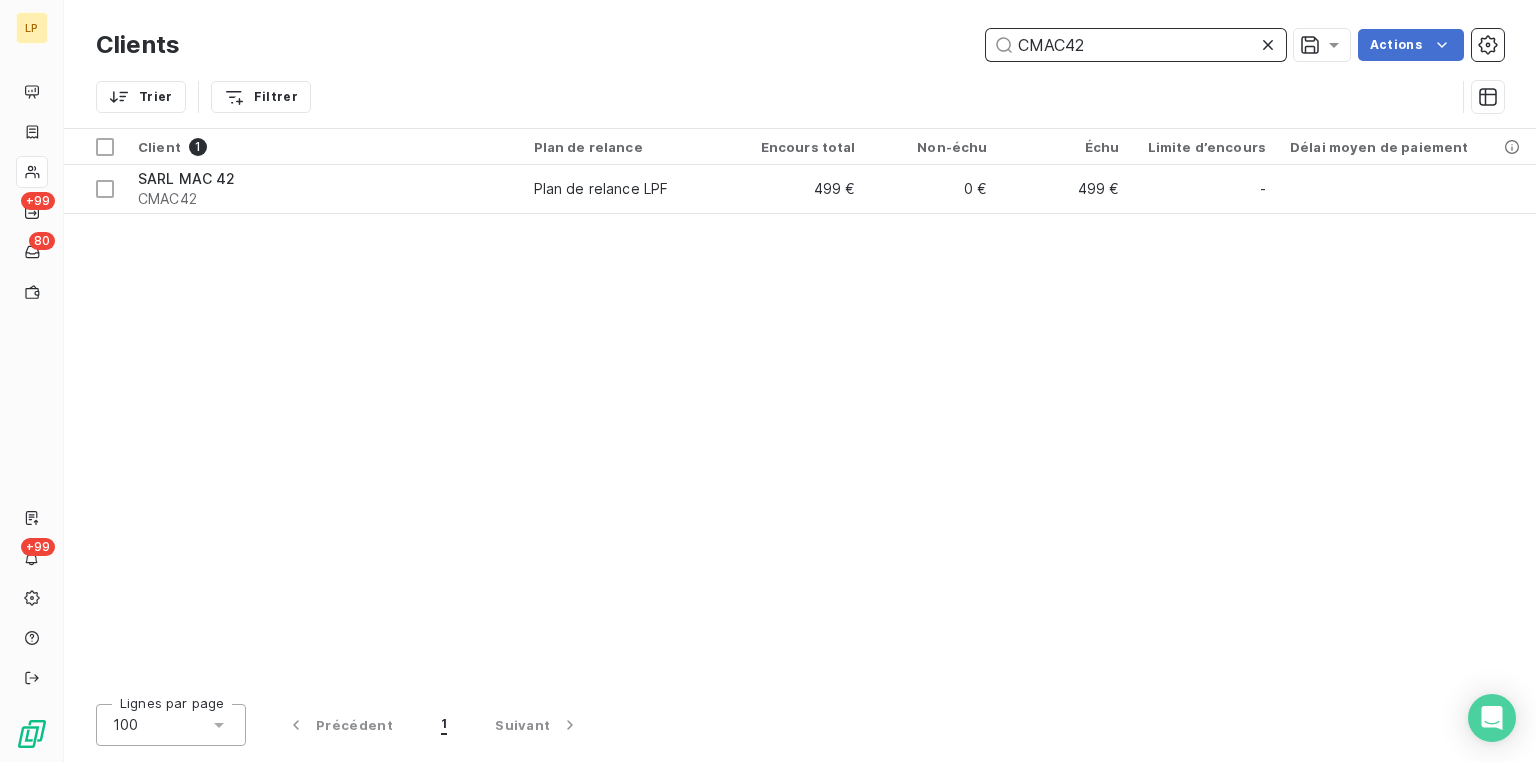drag, startPoint x: 1168, startPoint y: 43, endPoint x: 676, endPoint y: 76, distance: 493.10547 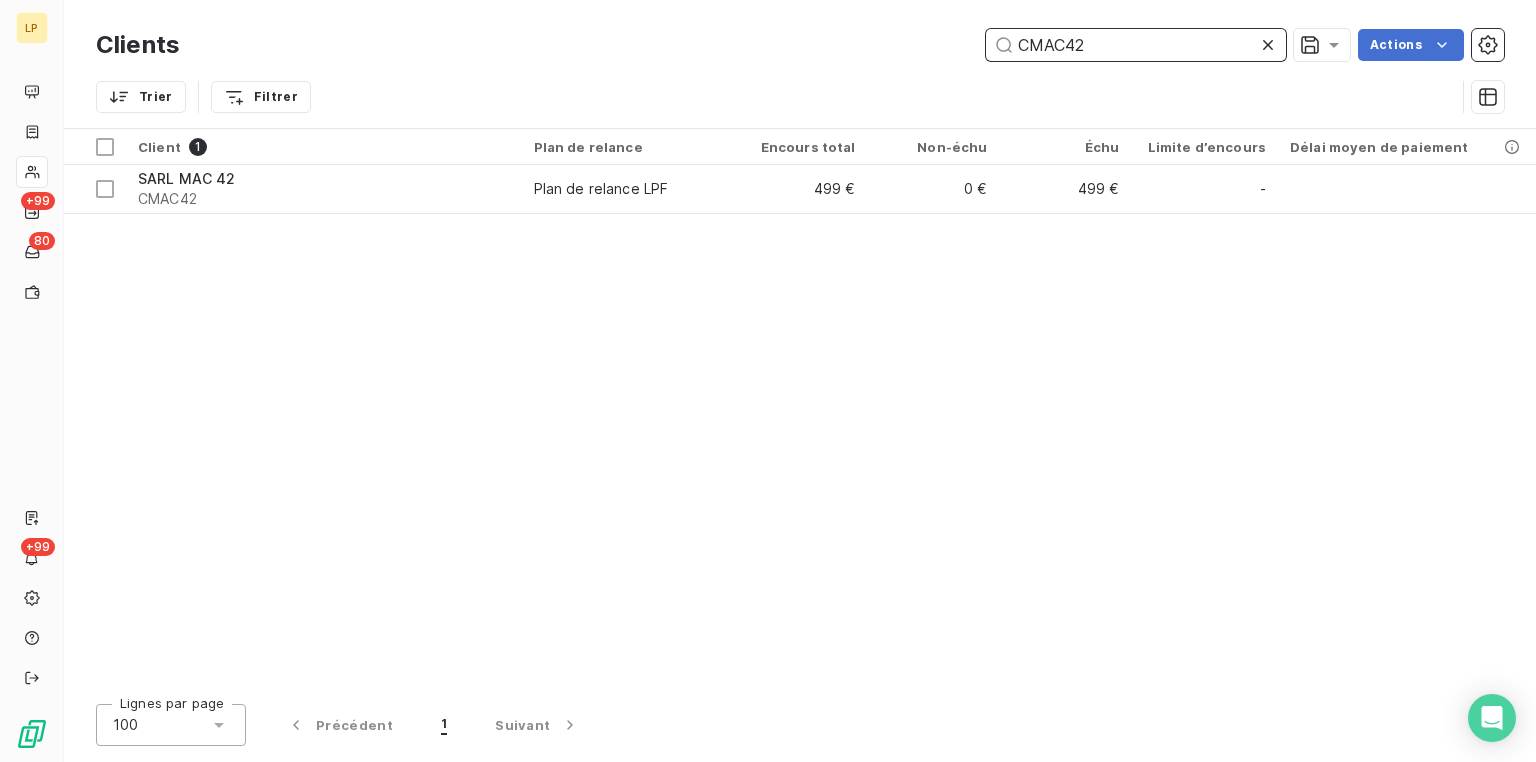 paste on "YF33670" 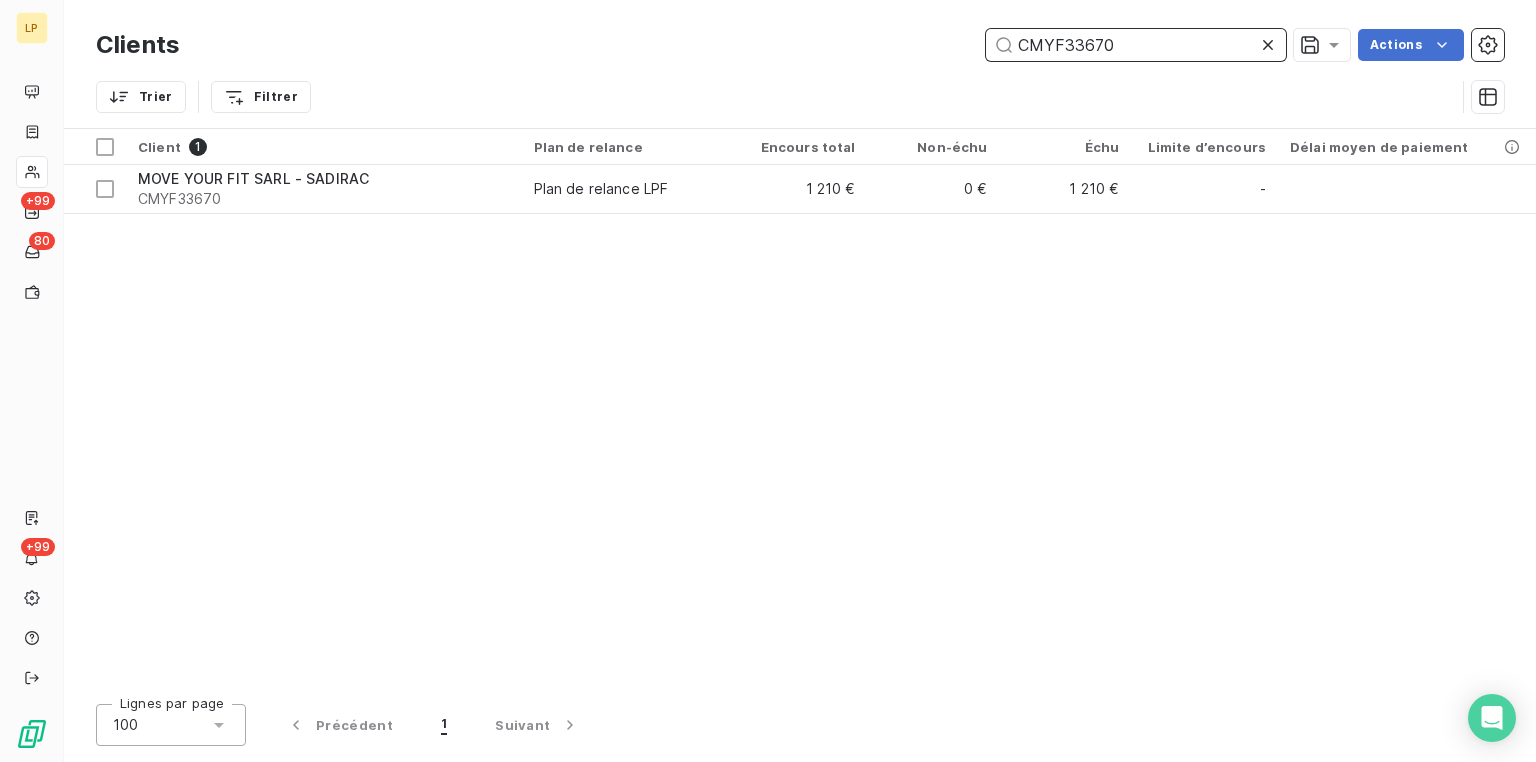 drag, startPoint x: 1118, startPoint y: 48, endPoint x: 1022, endPoint y: 56, distance: 96.332756 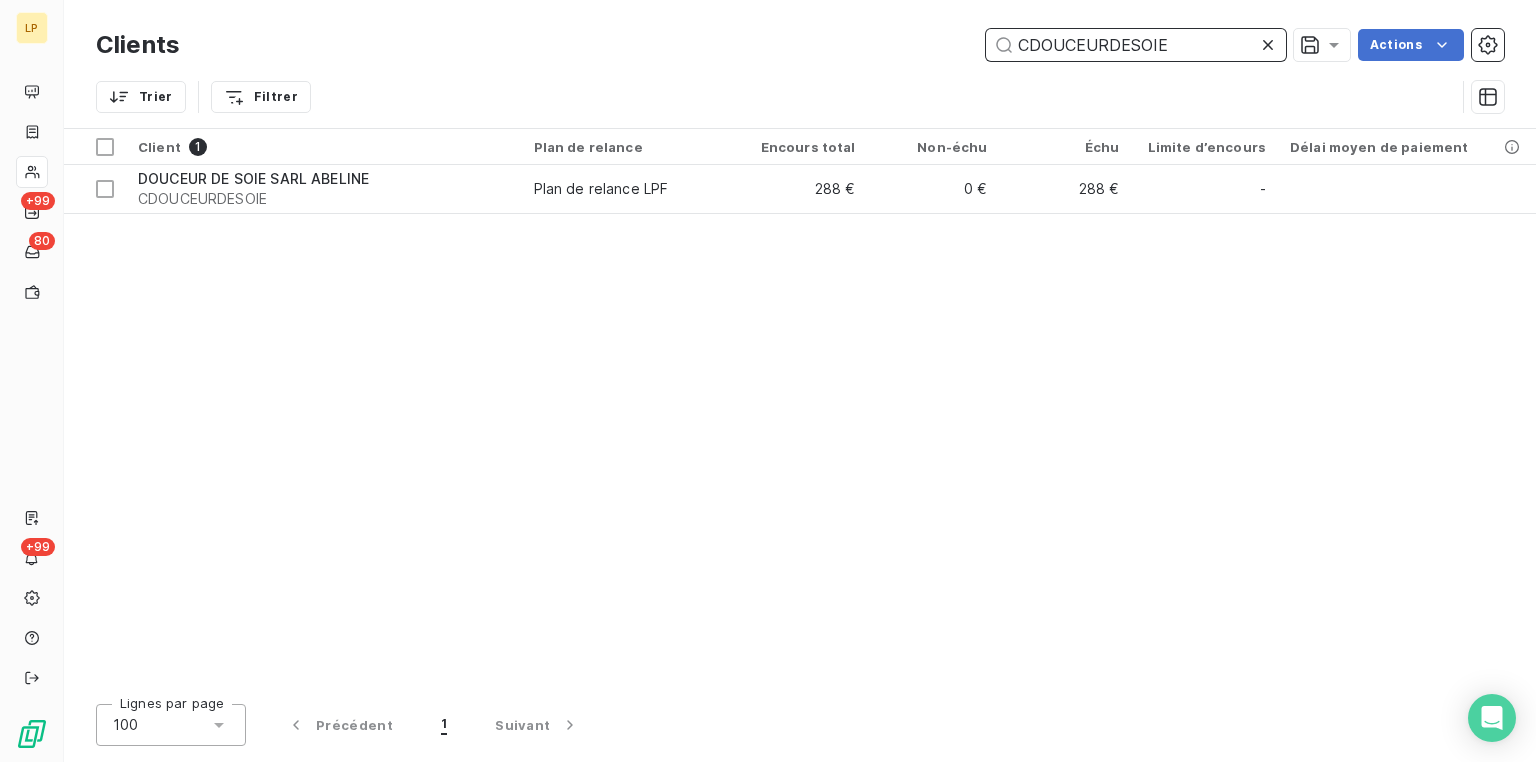 drag, startPoint x: 1240, startPoint y: 50, endPoint x: 1003, endPoint y: 63, distance: 237.35628 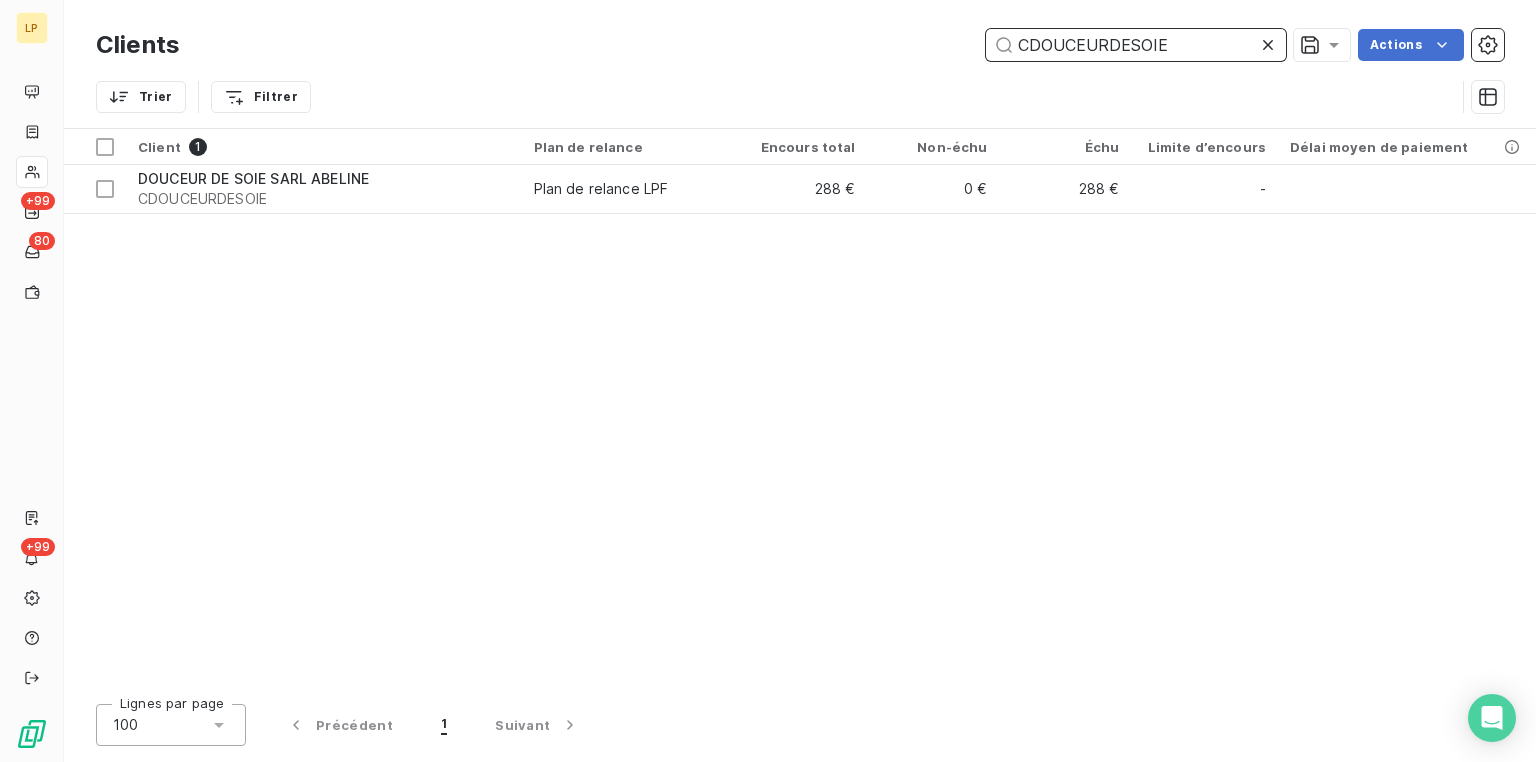 paste on "GARAGEAD" 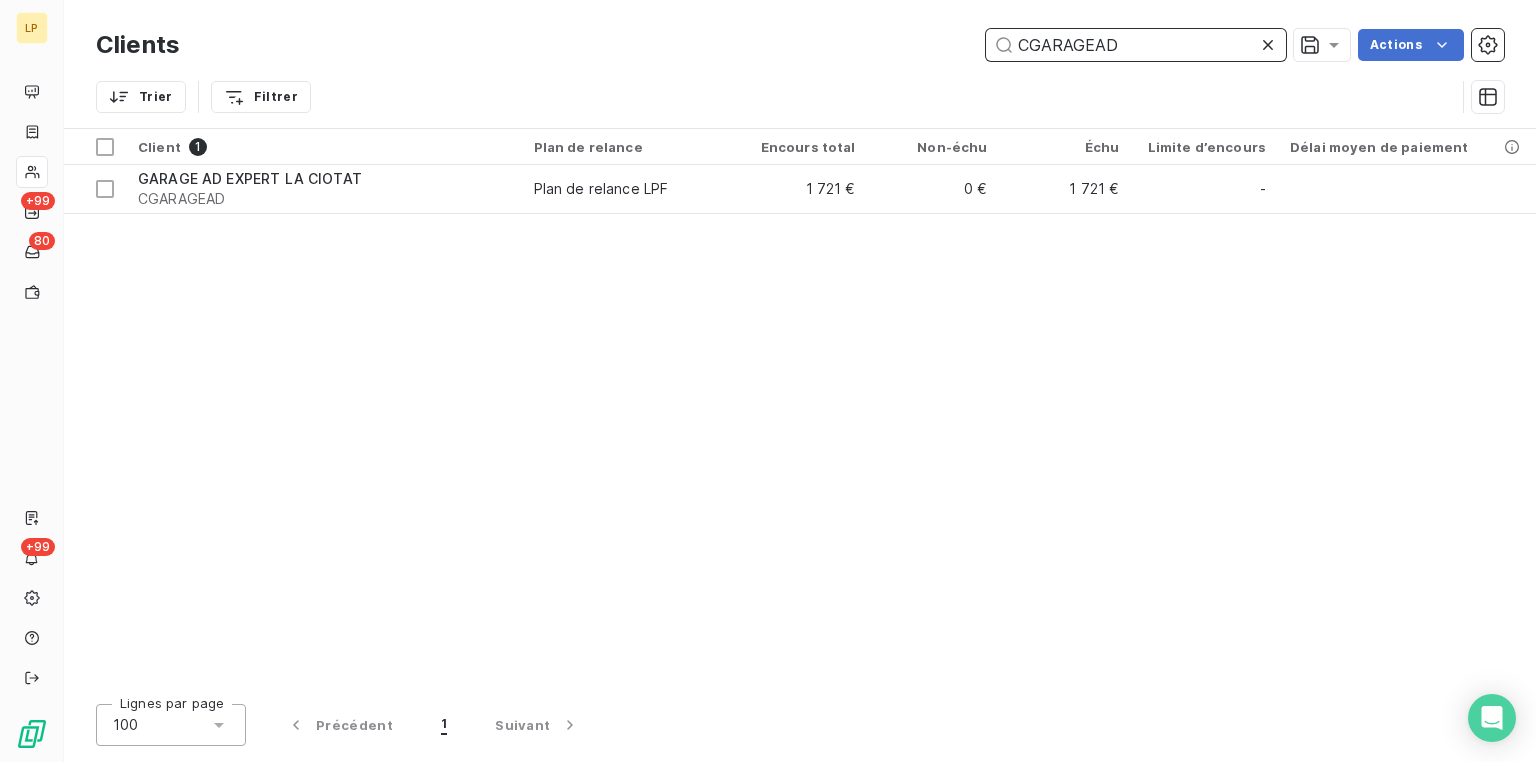 drag, startPoint x: 1127, startPoint y: 42, endPoint x: 993, endPoint y: 55, distance: 134.62912 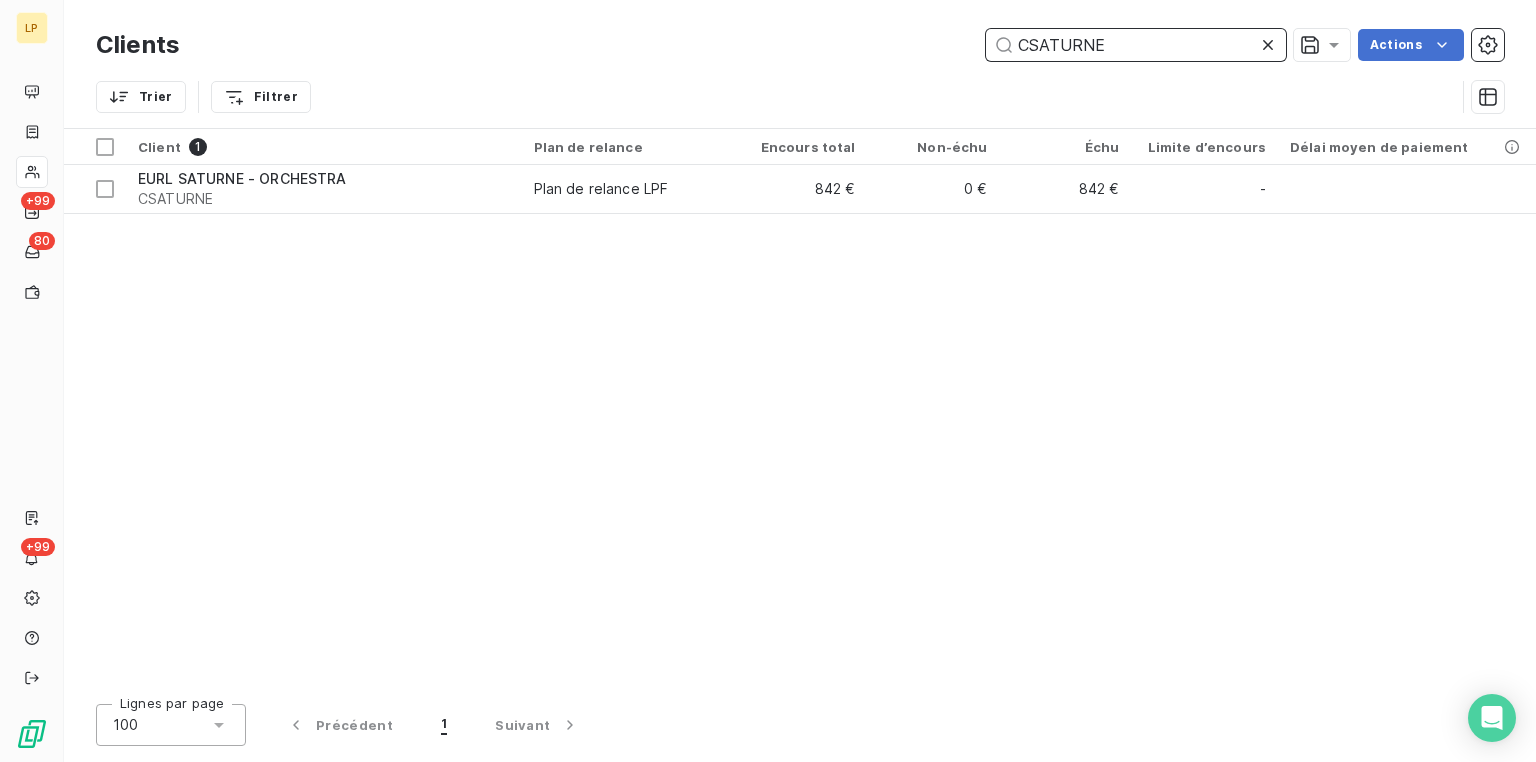 drag, startPoint x: 1013, startPoint y: 48, endPoint x: 968, endPoint y: 48, distance: 45 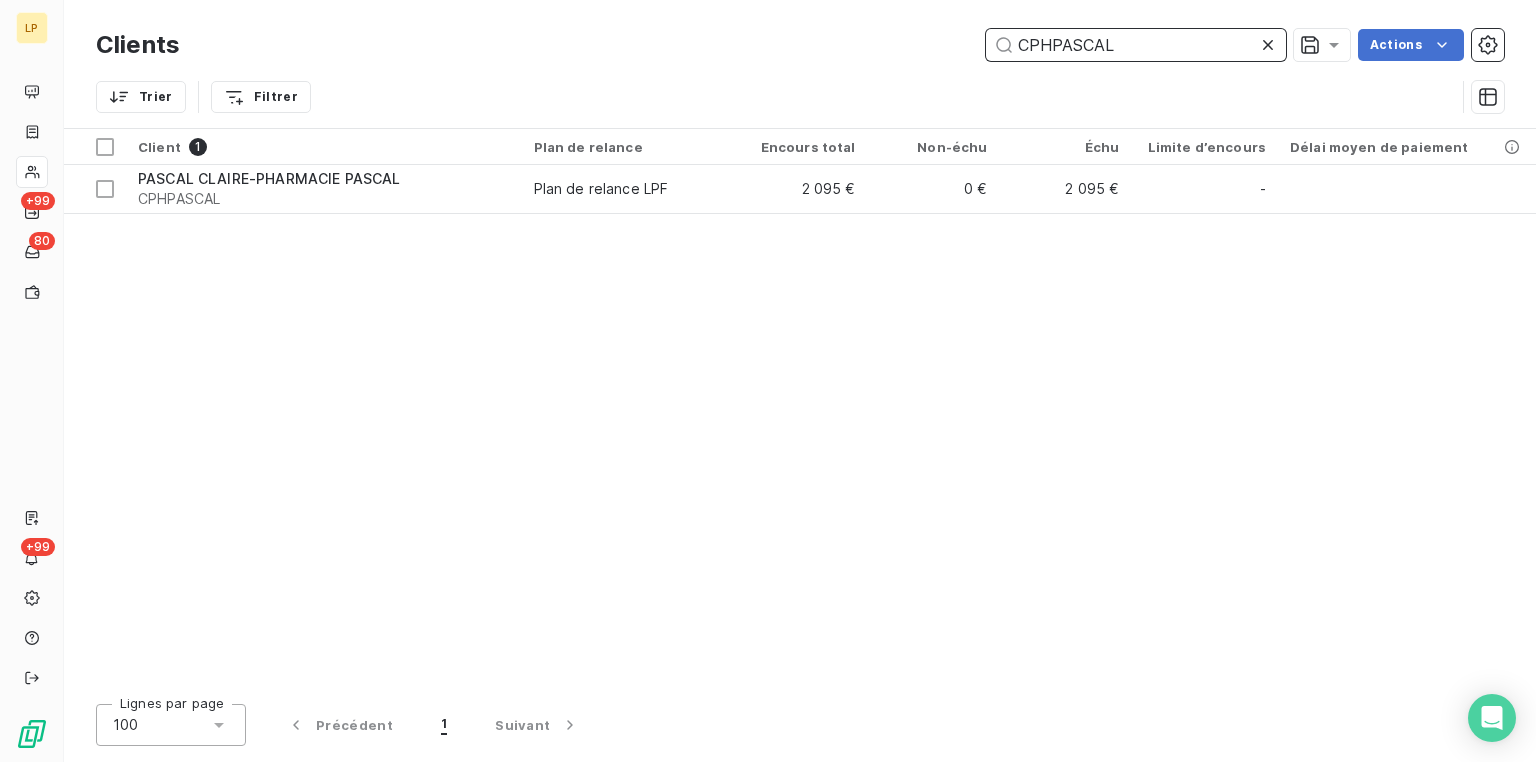 drag, startPoint x: 1128, startPoint y: 53, endPoint x: 1031, endPoint y: 44, distance: 97.41663 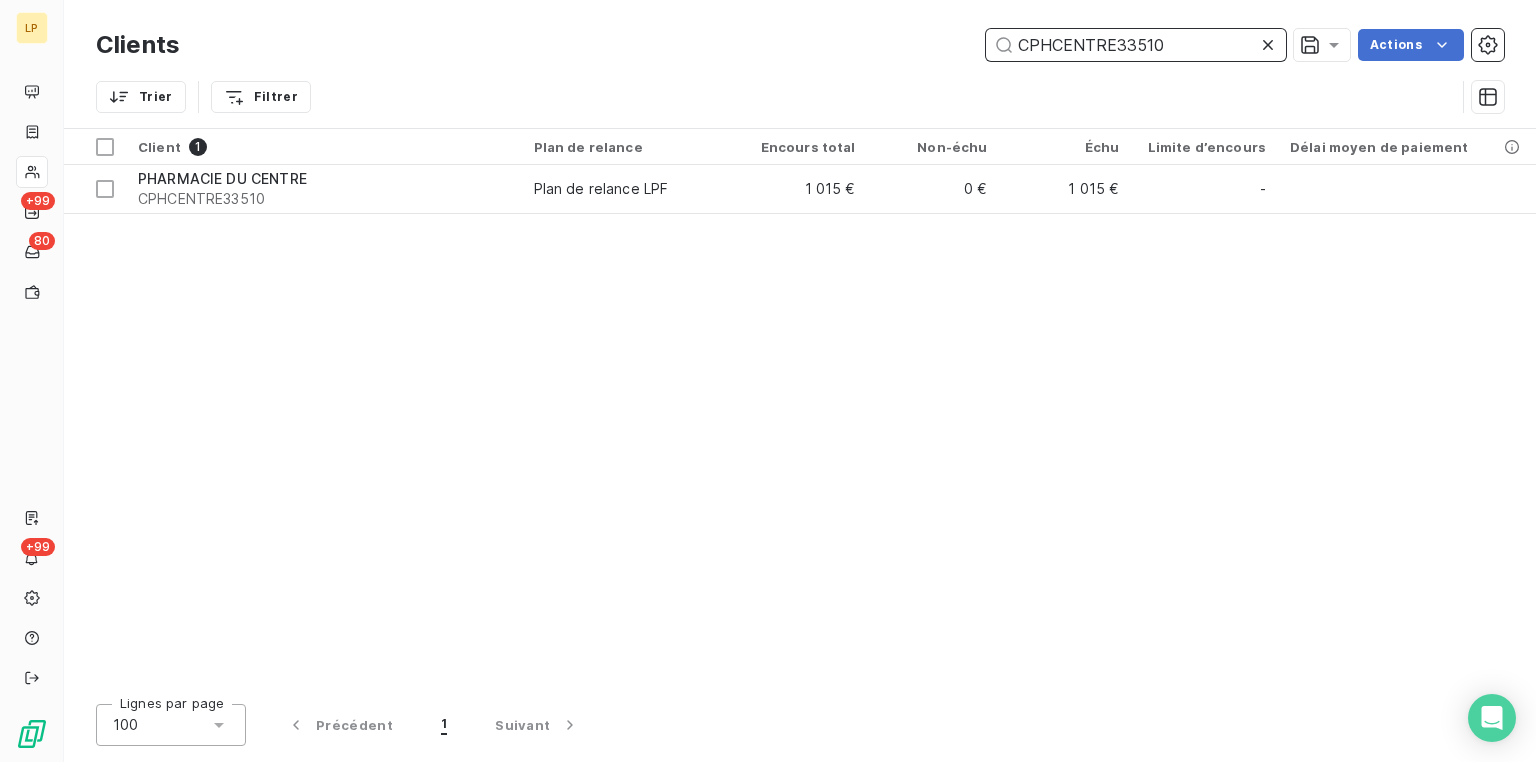 drag, startPoint x: 1068, startPoint y: 48, endPoint x: 956, endPoint y: 47, distance: 112.00446 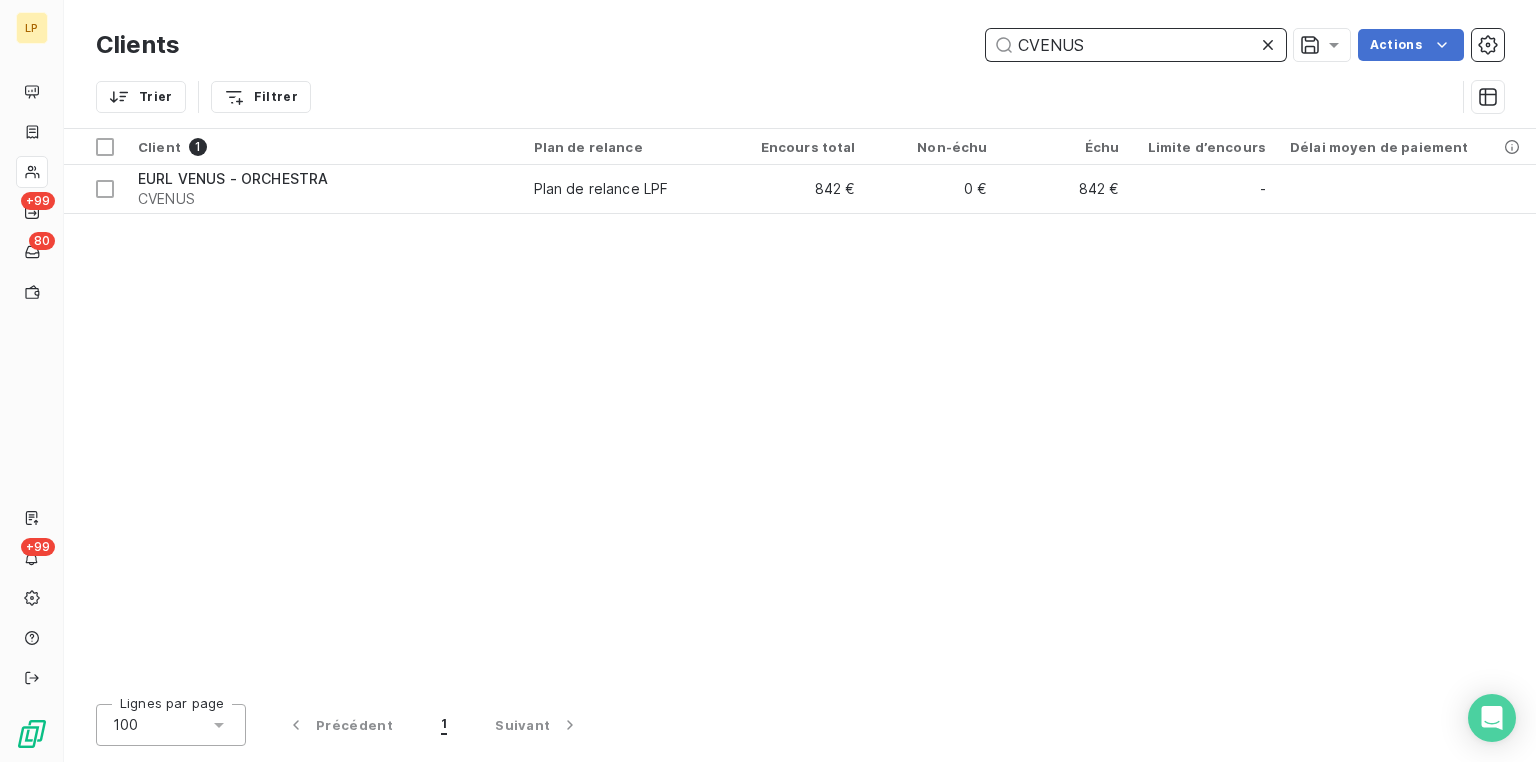 drag, startPoint x: 1148, startPoint y: 48, endPoint x: 987, endPoint y: 44, distance: 161.04968 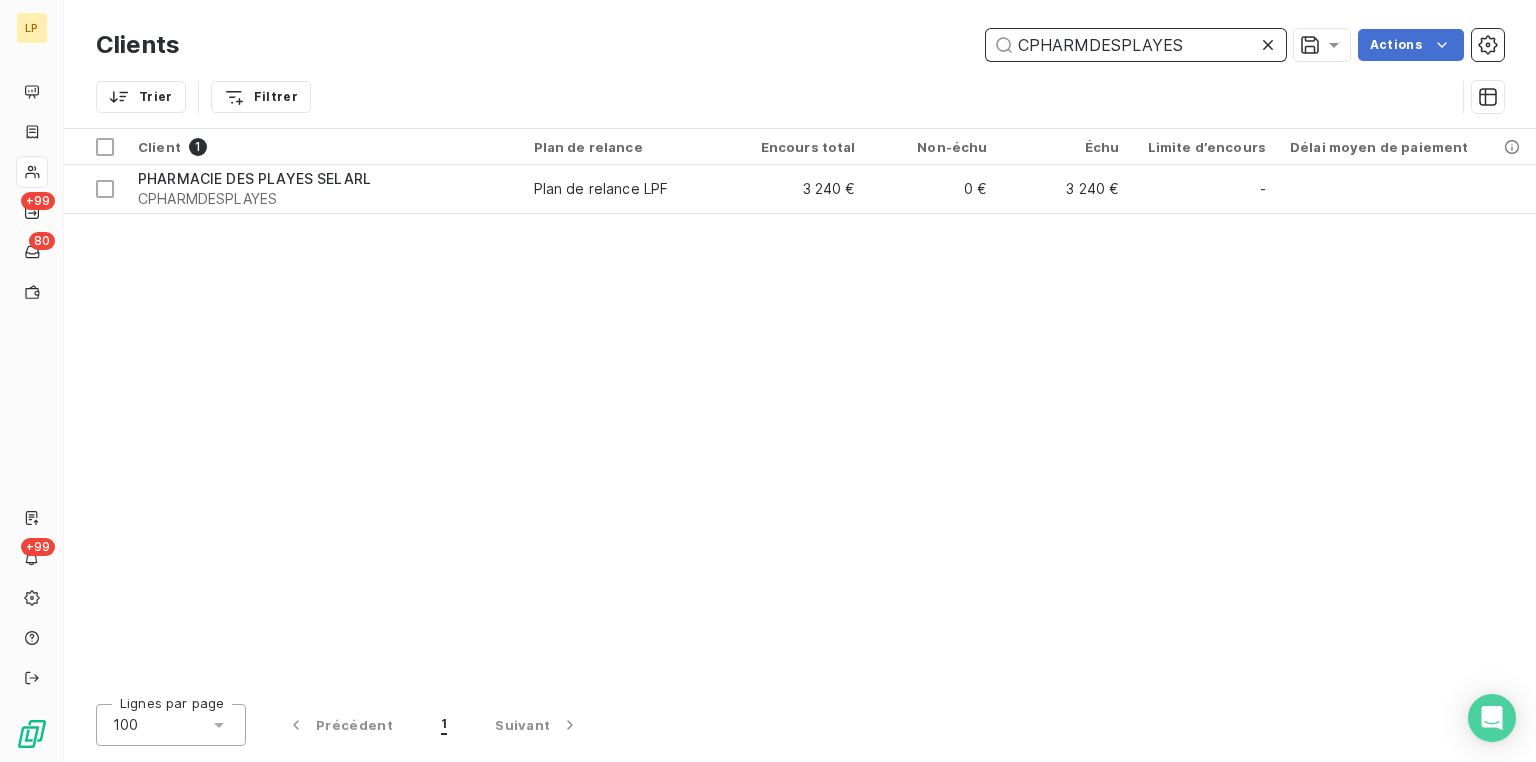 type on "CPHARMDESPLAYES" 